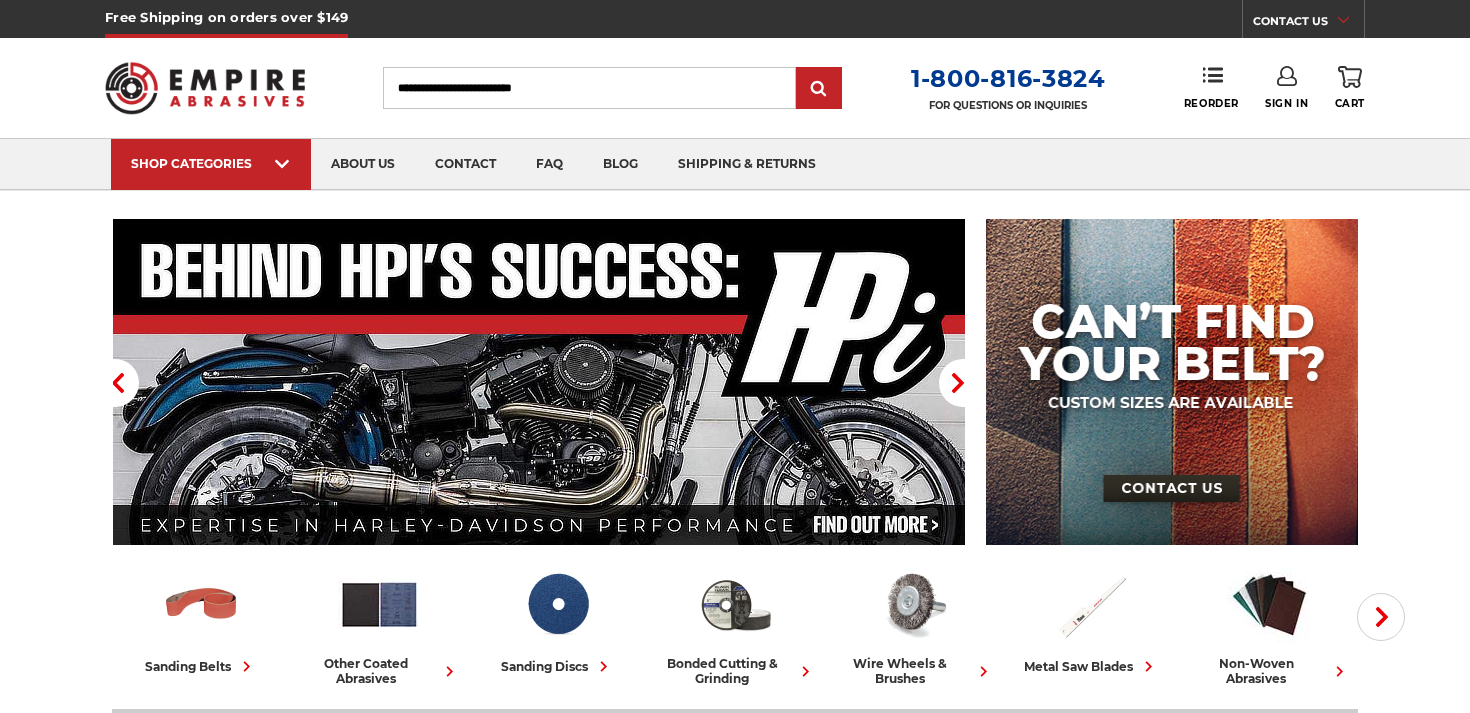 scroll, scrollTop: 0, scrollLeft: 0, axis: both 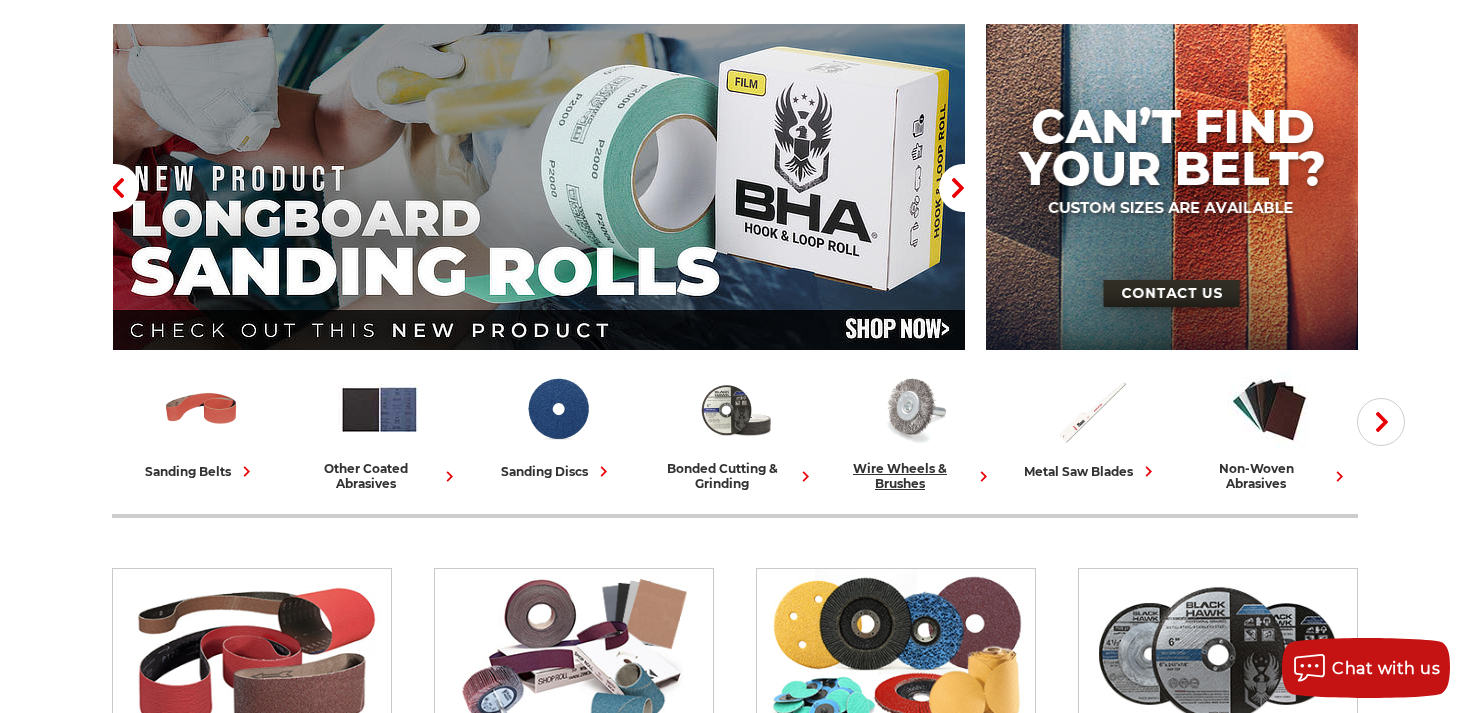 click at bounding box center (913, 409) 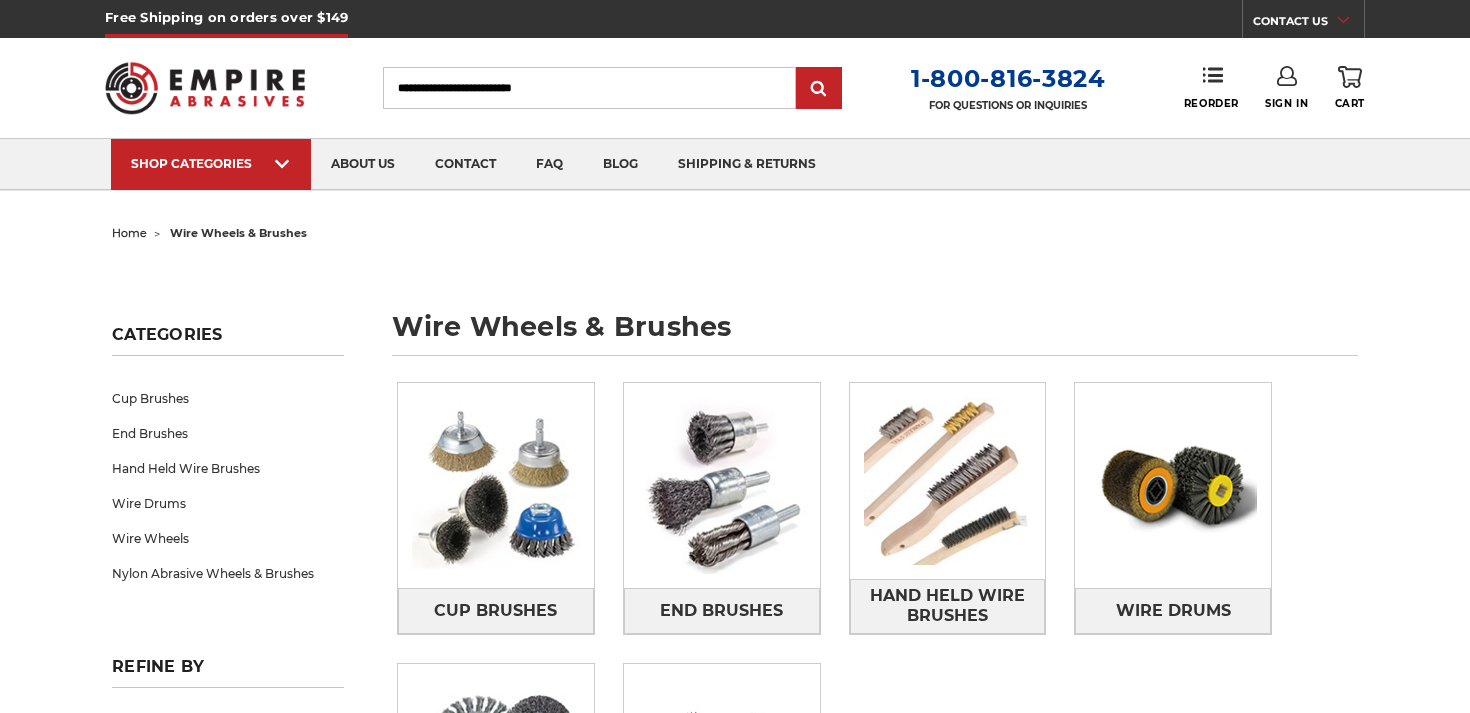 scroll, scrollTop: 0, scrollLeft: 0, axis: both 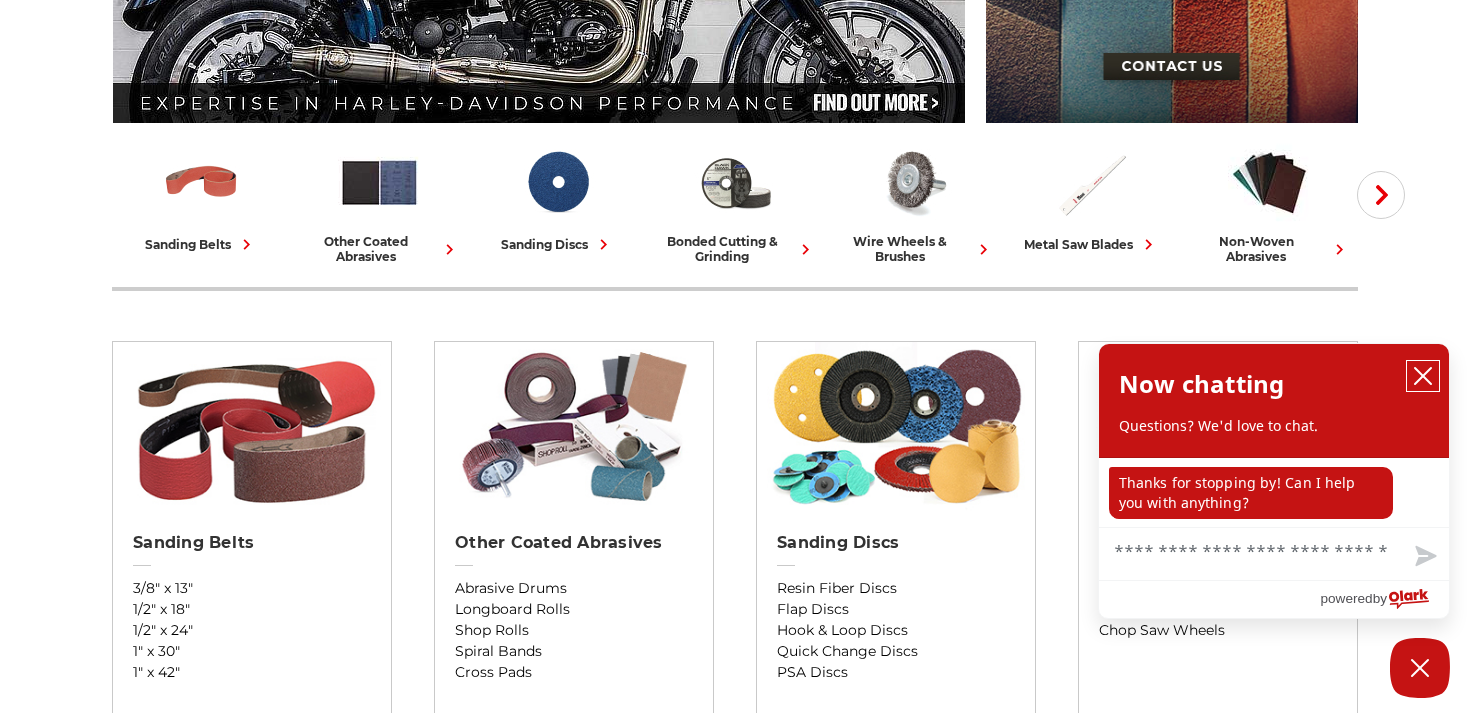 click 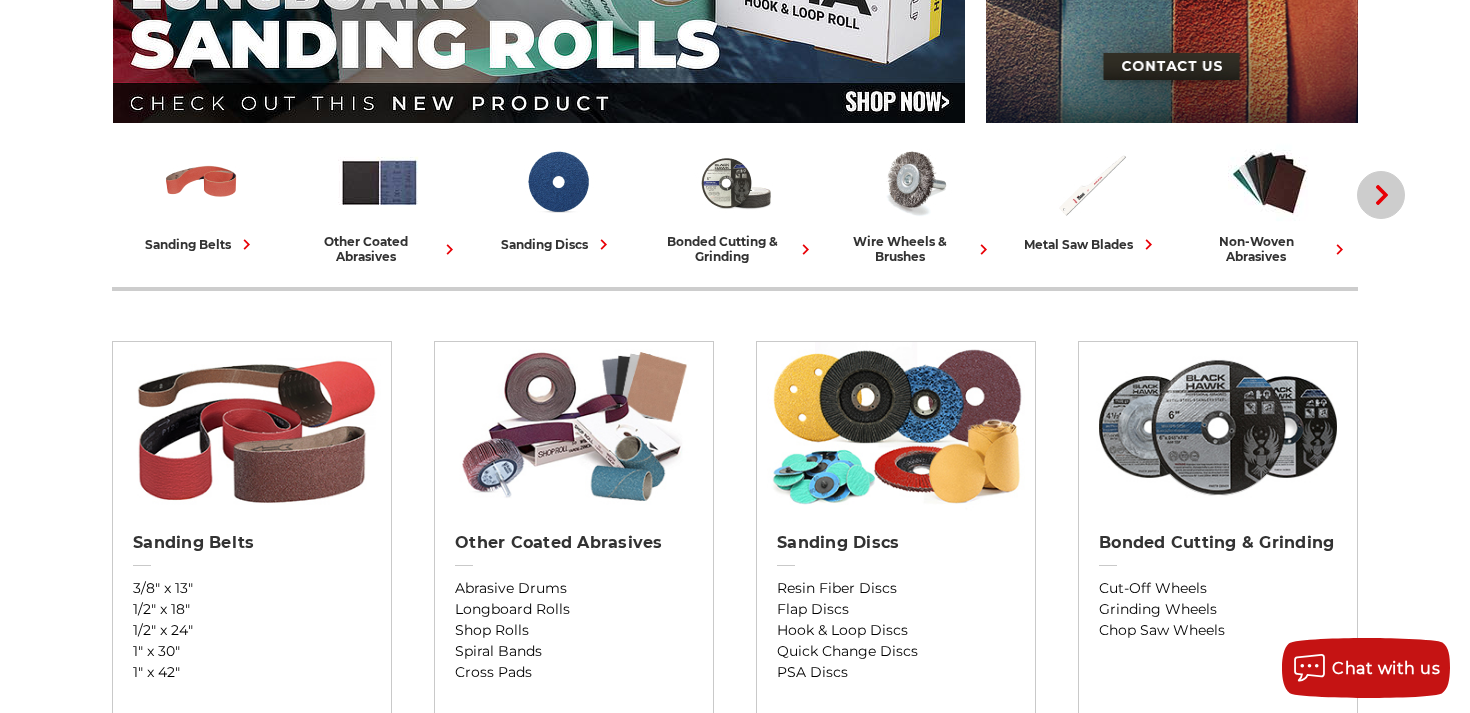 click on "Next" at bounding box center (1381, 195) 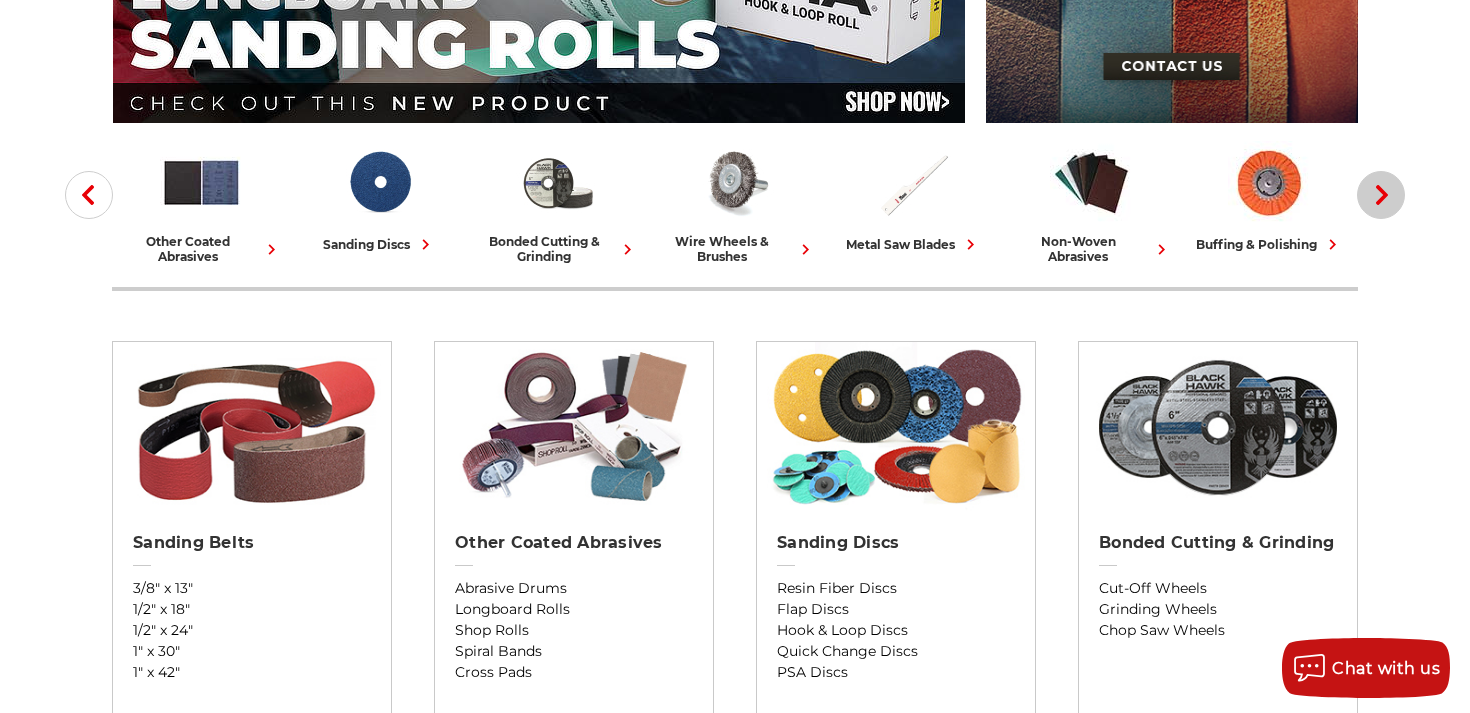 click on "Next" at bounding box center [1381, 195] 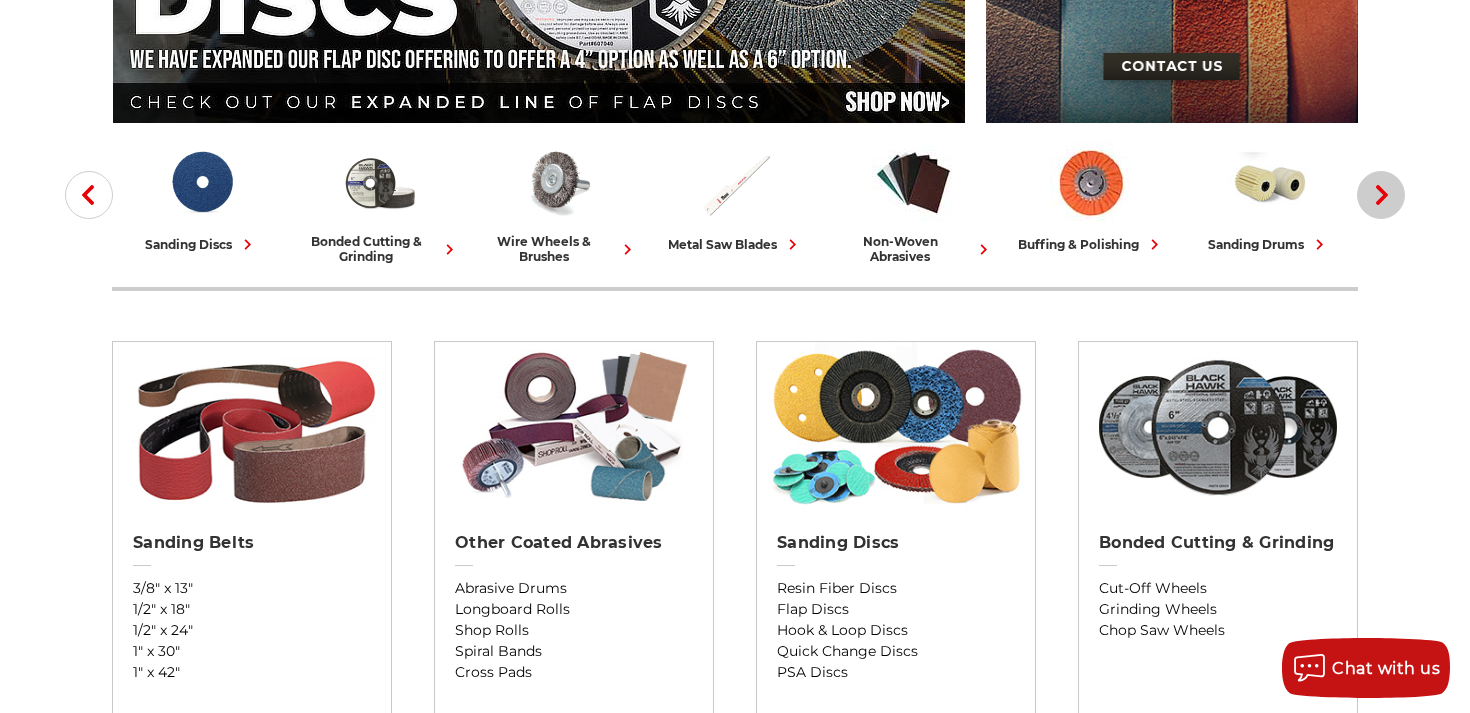 click on "Next" at bounding box center (1381, 195) 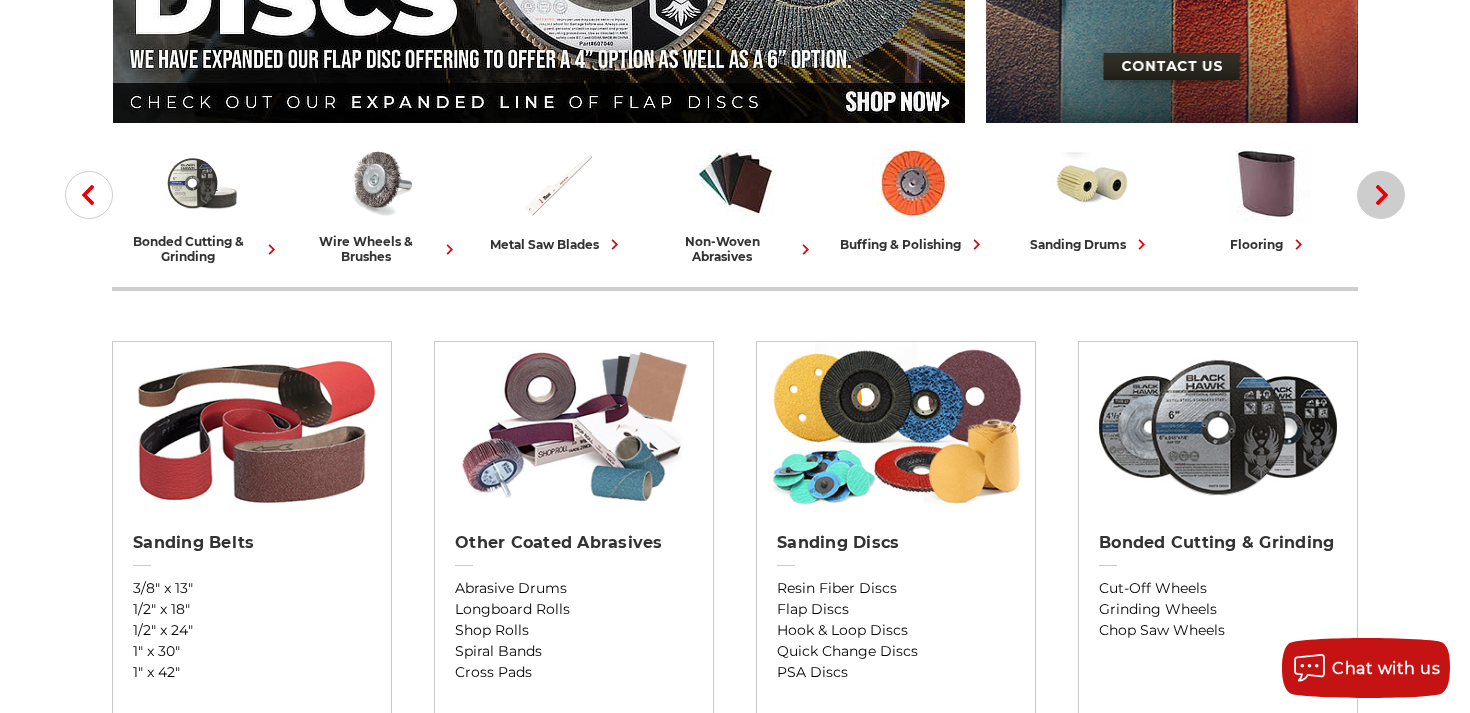 click on "Next" at bounding box center (1381, 195) 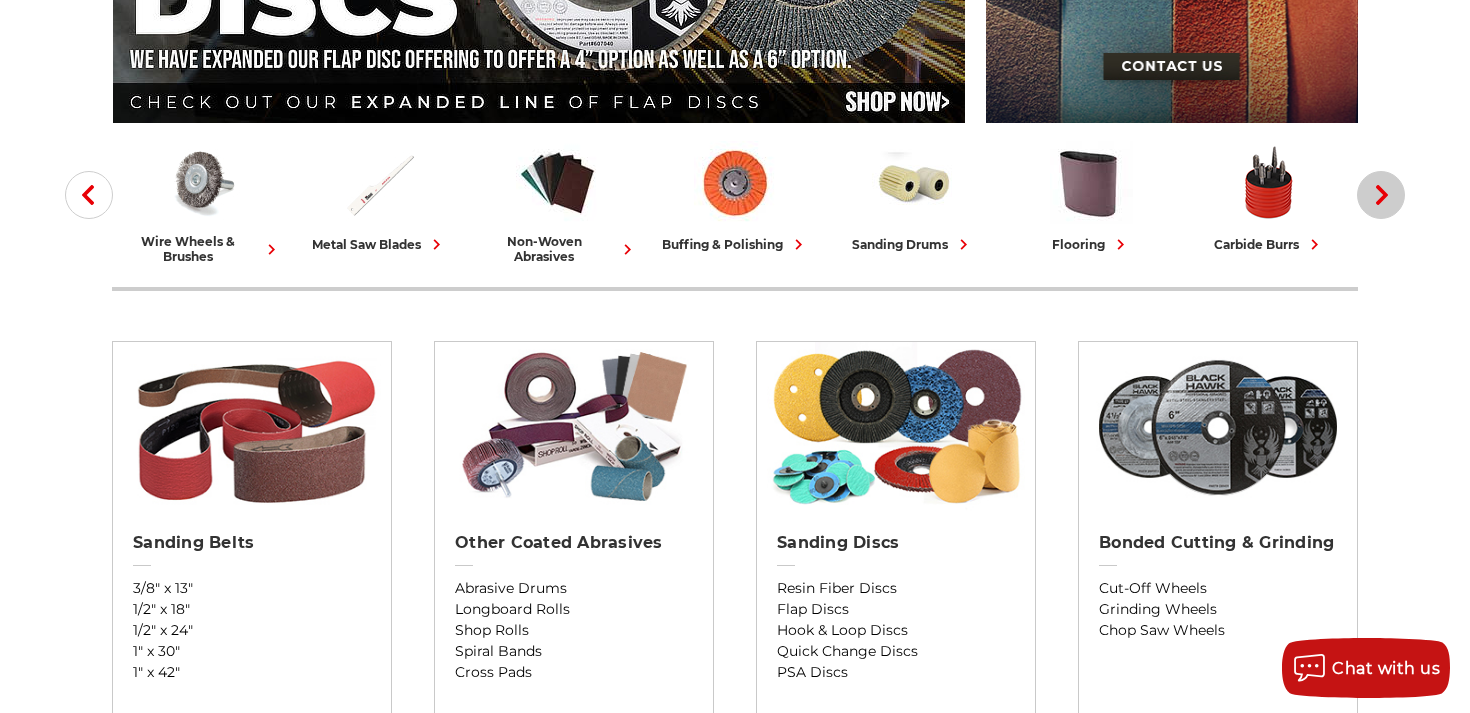 click on "Next" at bounding box center (1381, 195) 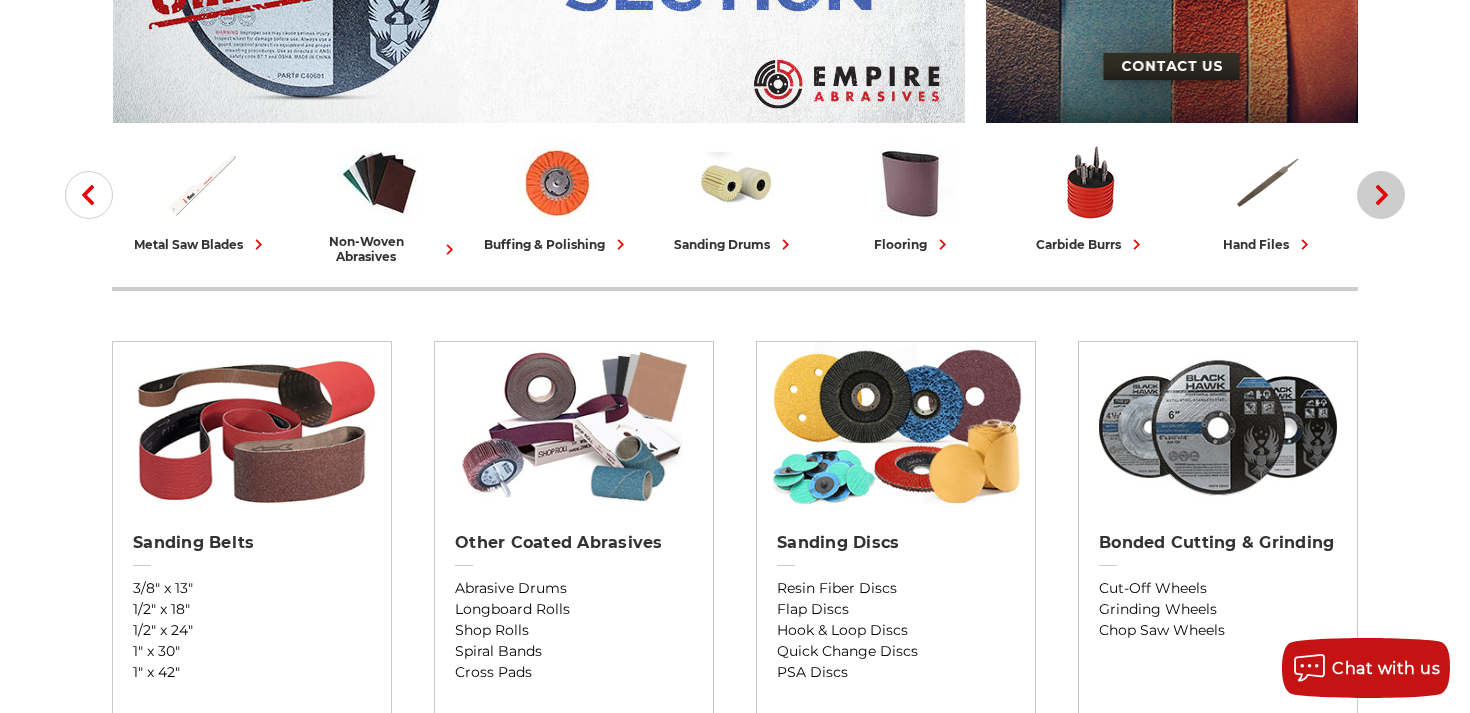 click on "Next" at bounding box center [1381, 195] 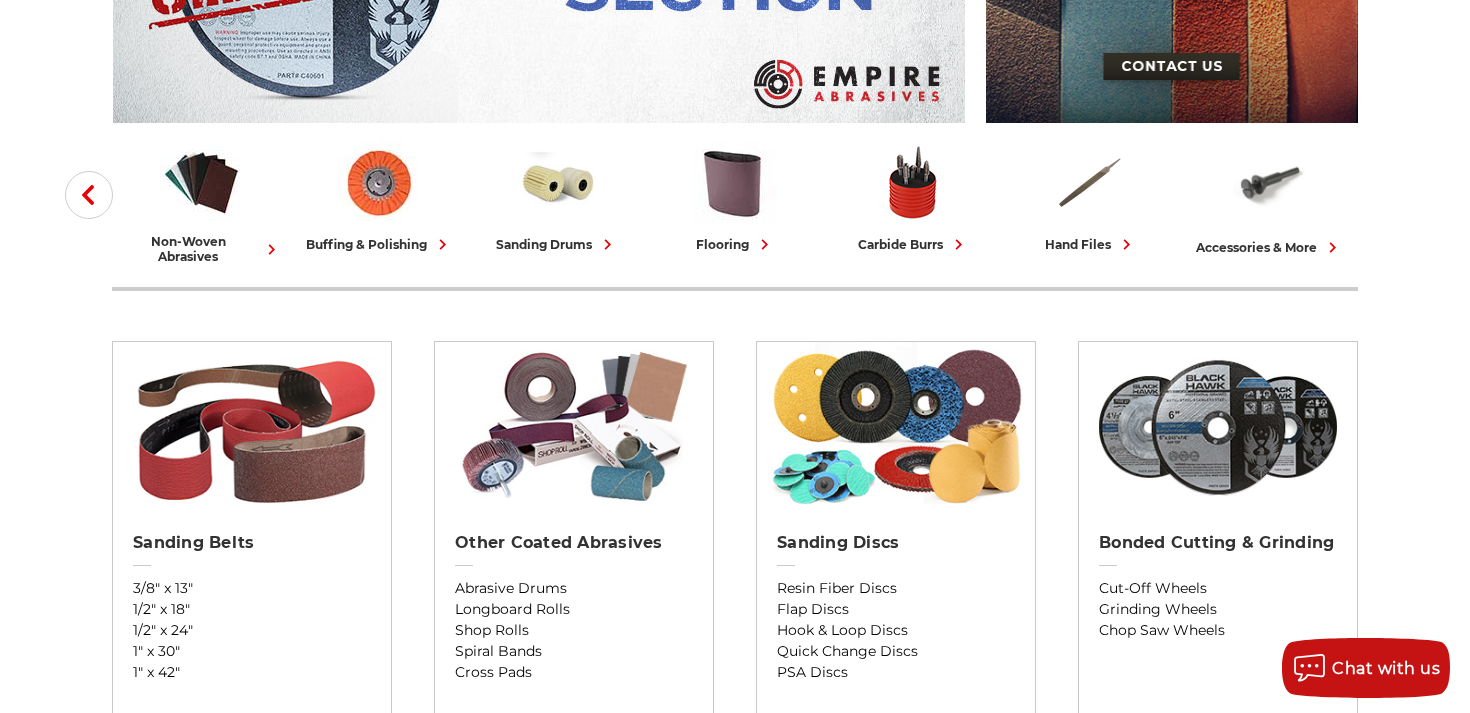 click on "Previous
sanding belts
other coated abrasives
sanding discs
bonded cutting & grinding
wire wheels & brushes
metal saw blades
non-woven abrasives
buffing & polishing
sanding drums
flooring
carbide burrs
hand files
accessories & more" at bounding box center [735, 1176] 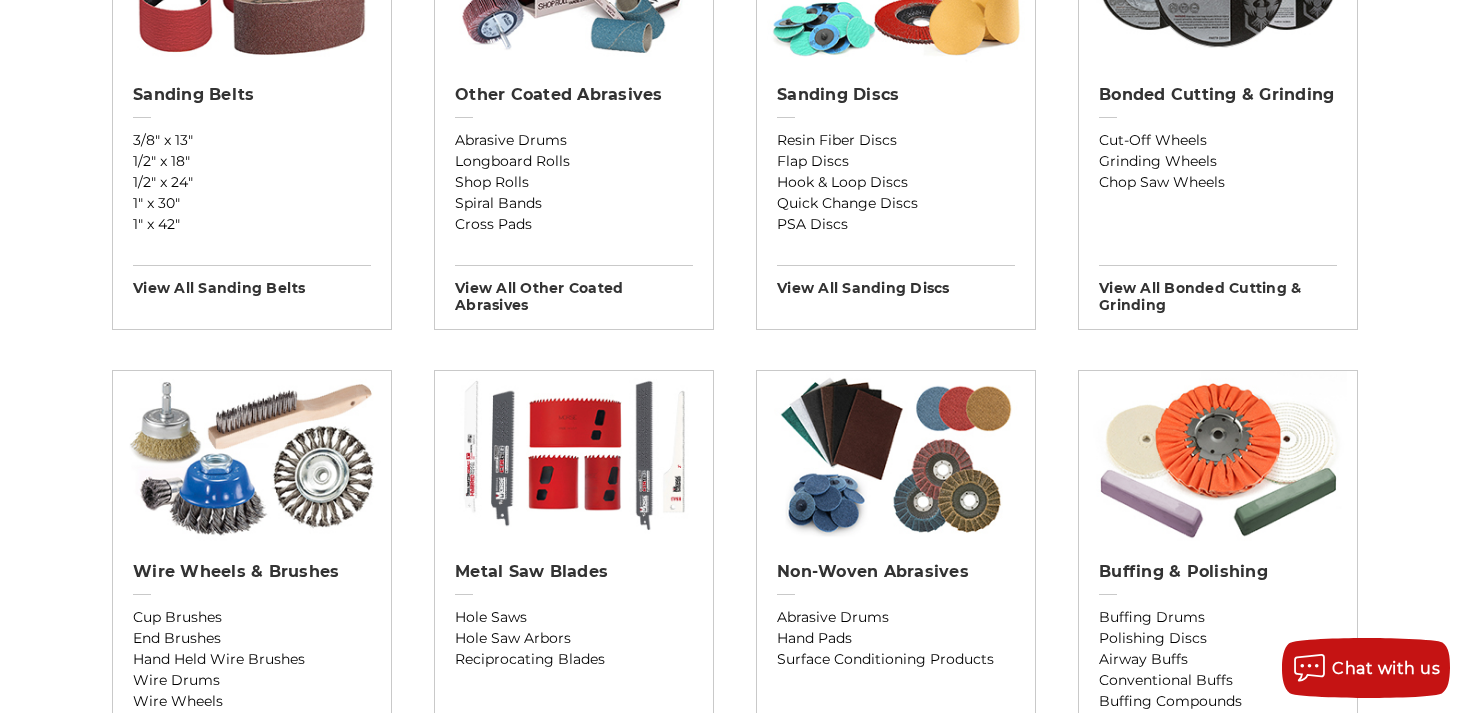 scroll, scrollTop: 874, scrollLeft: 0, axis: vertical 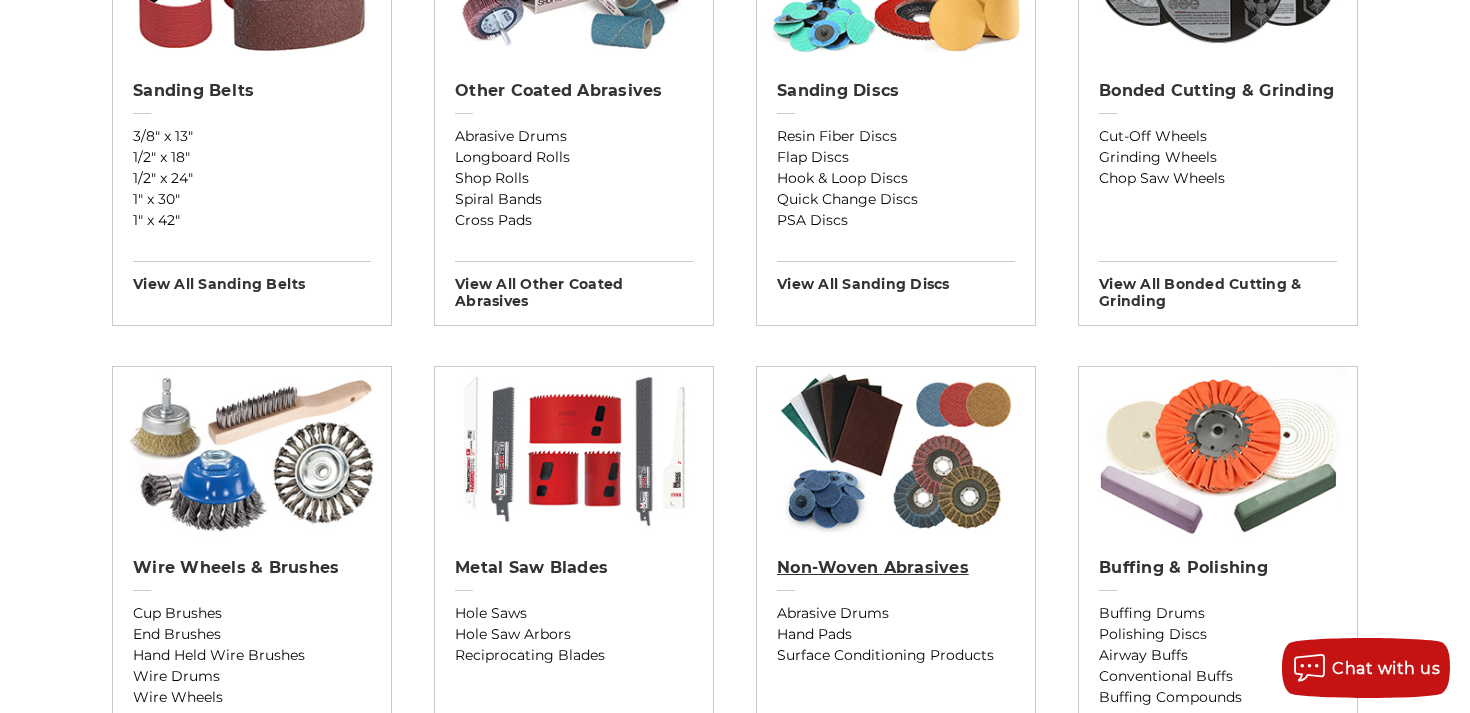 click on "Non-woven Abrasives" at bounding box center [896, 568] 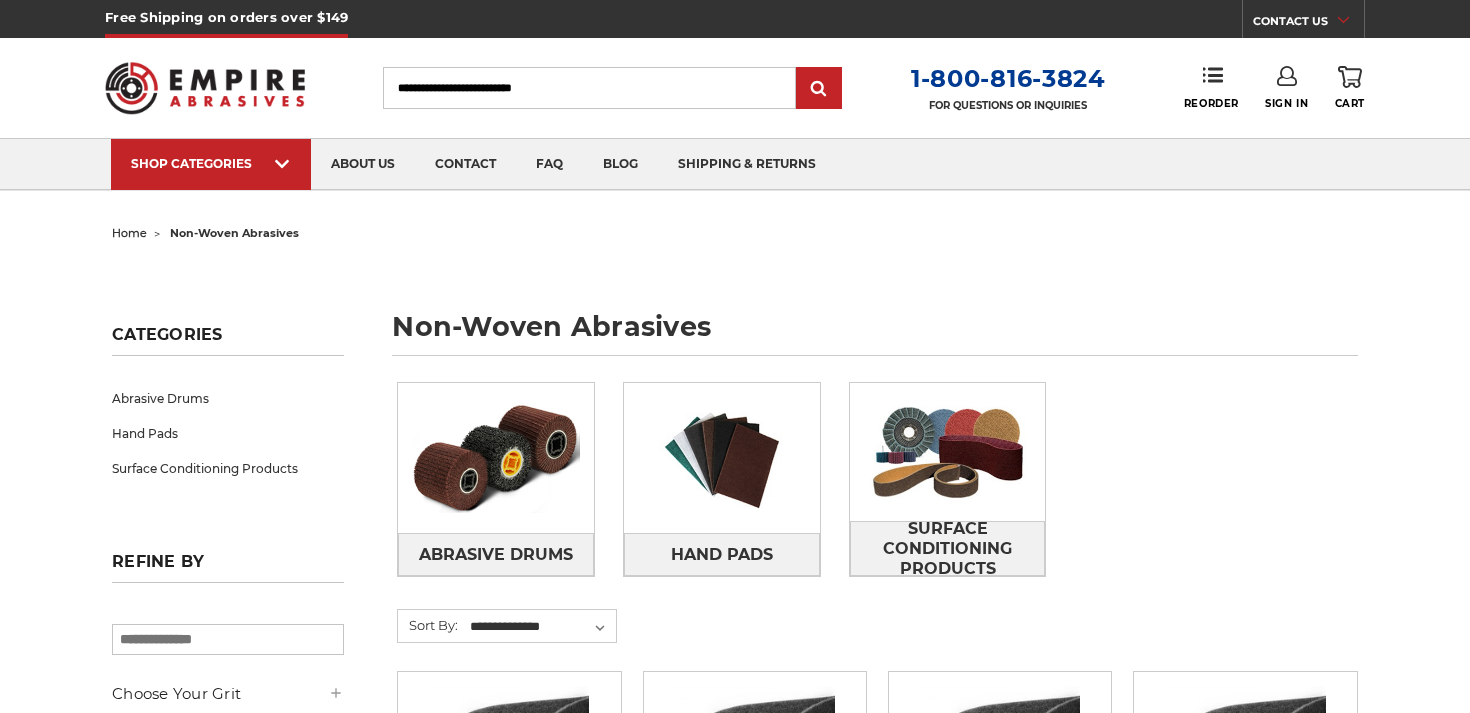 scroll, scrollTop: 0, scrollLeft: 0, axis: both 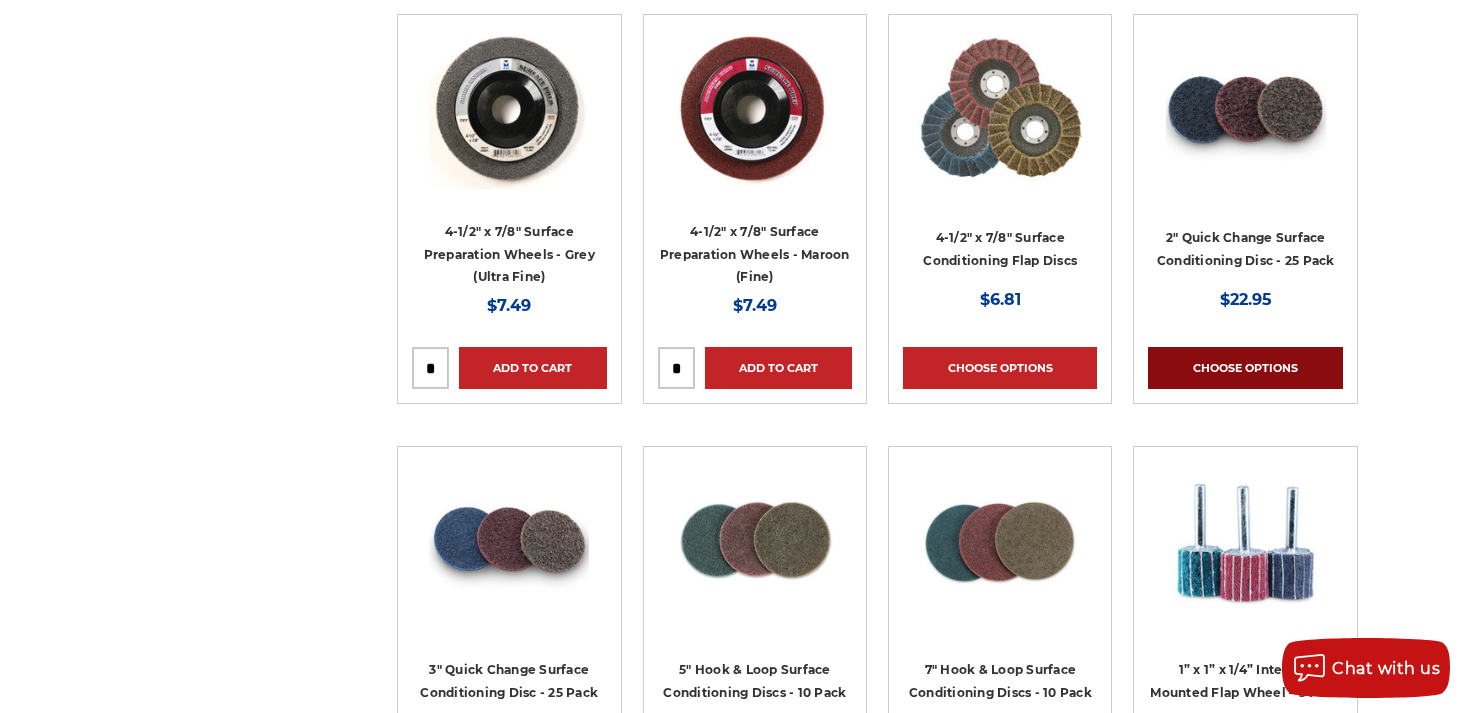 click on "Choose Options" at bounding box center [1245, 368] 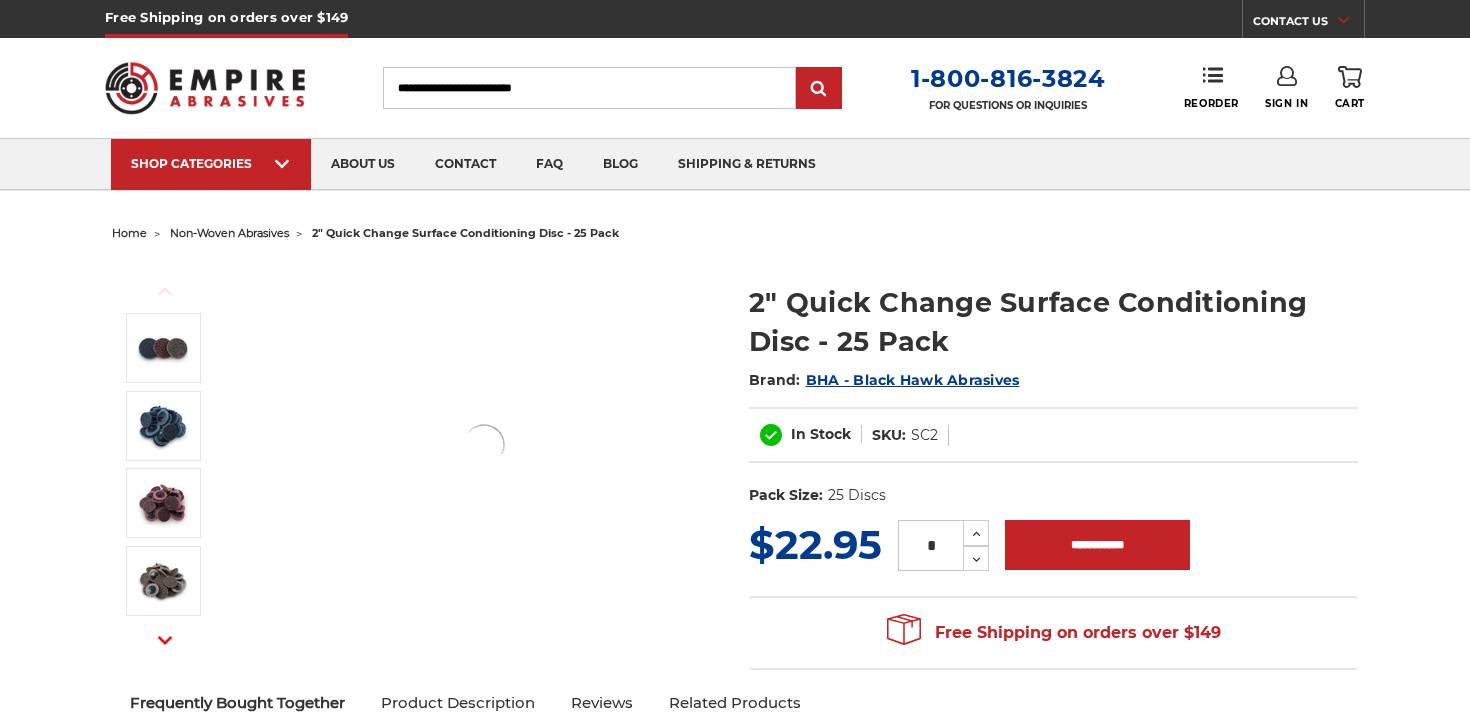 scroll, scrollTop: 0, scrollLeft: 0, axis: both 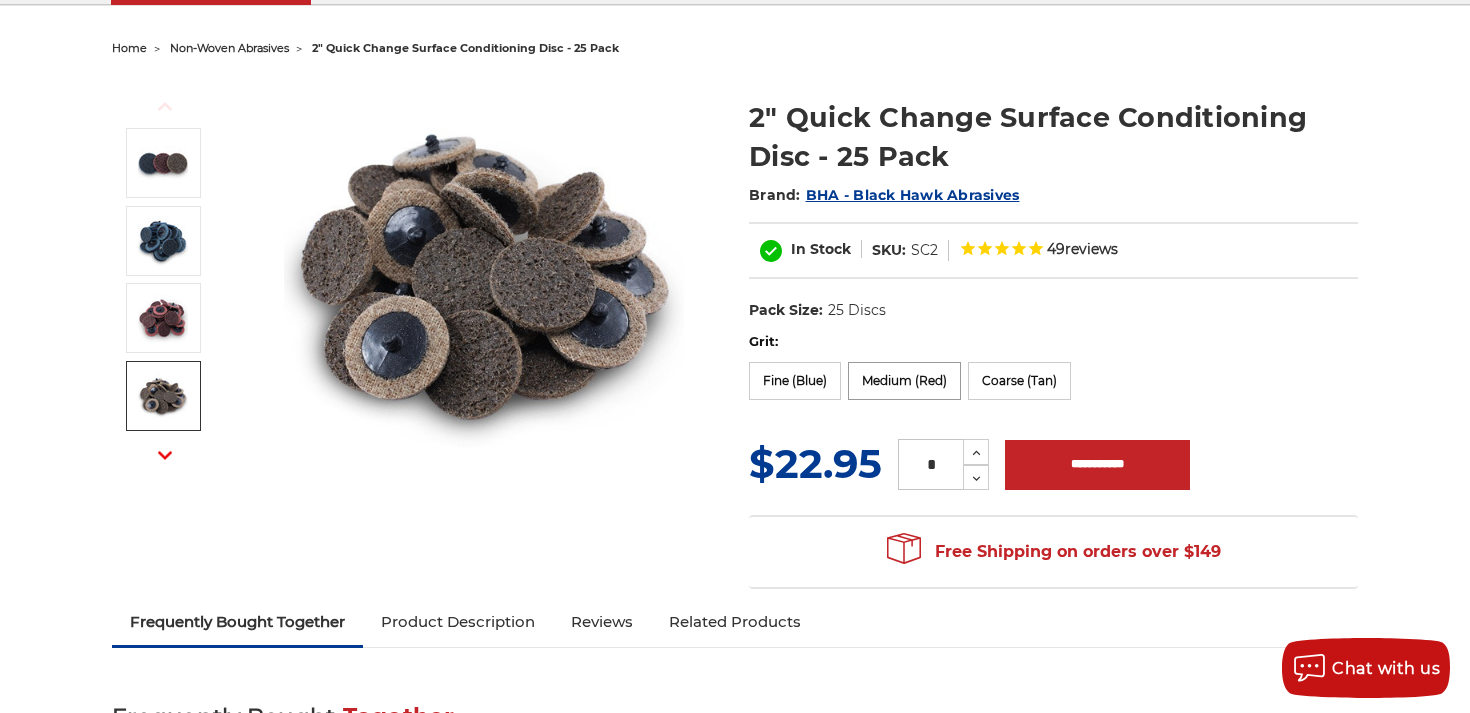 click on "Medium (Red)" at bounding box center [904, 381] 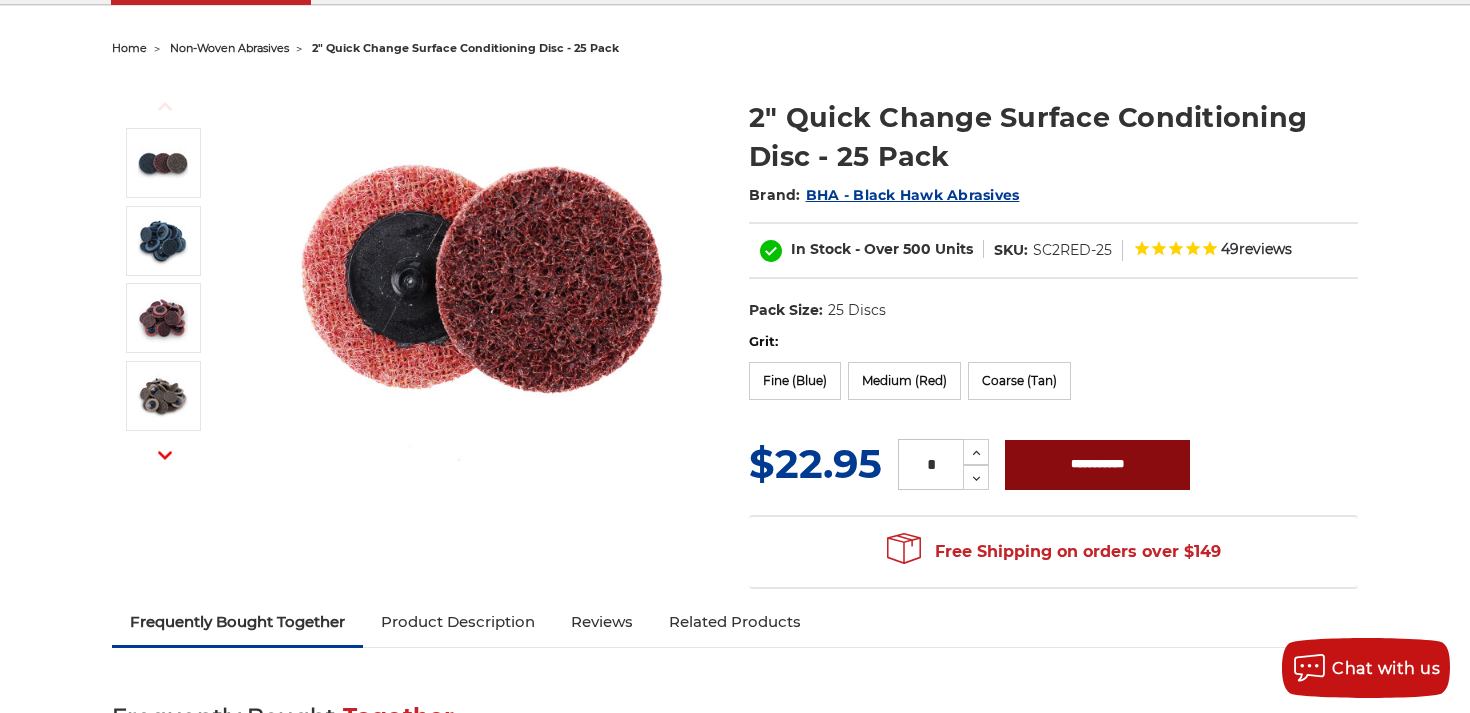 click on "**********" at bounding box center (1097, 465) 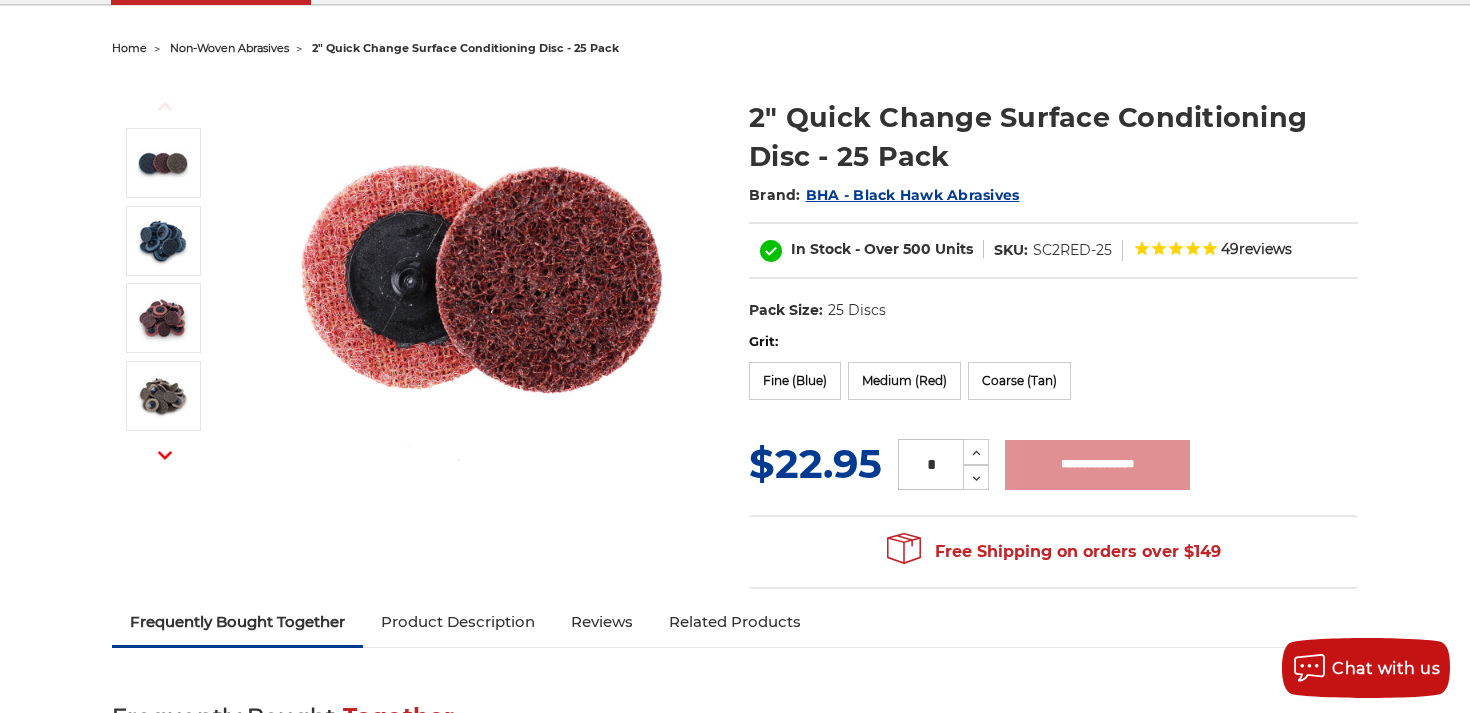 type on "**********" 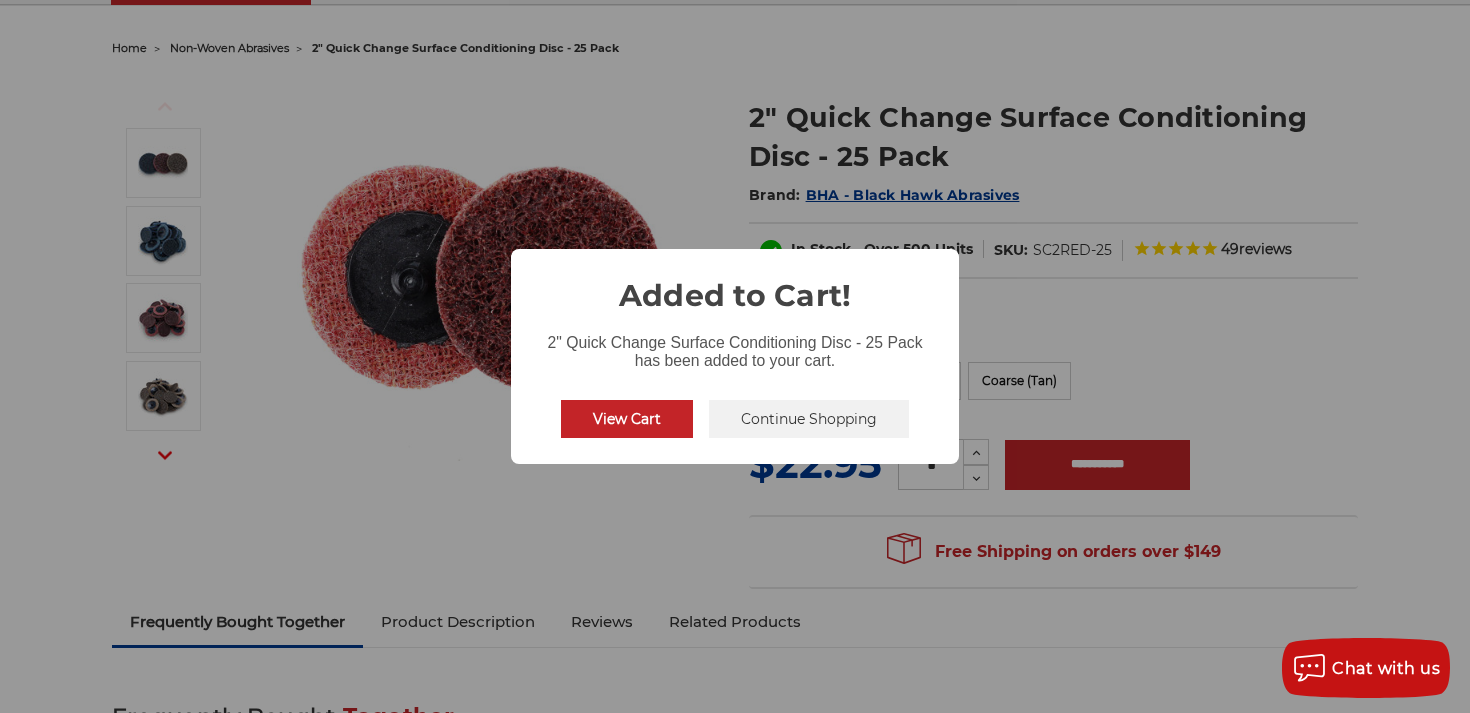 click on "Continue Shopping" at bounding box center [809, 419] 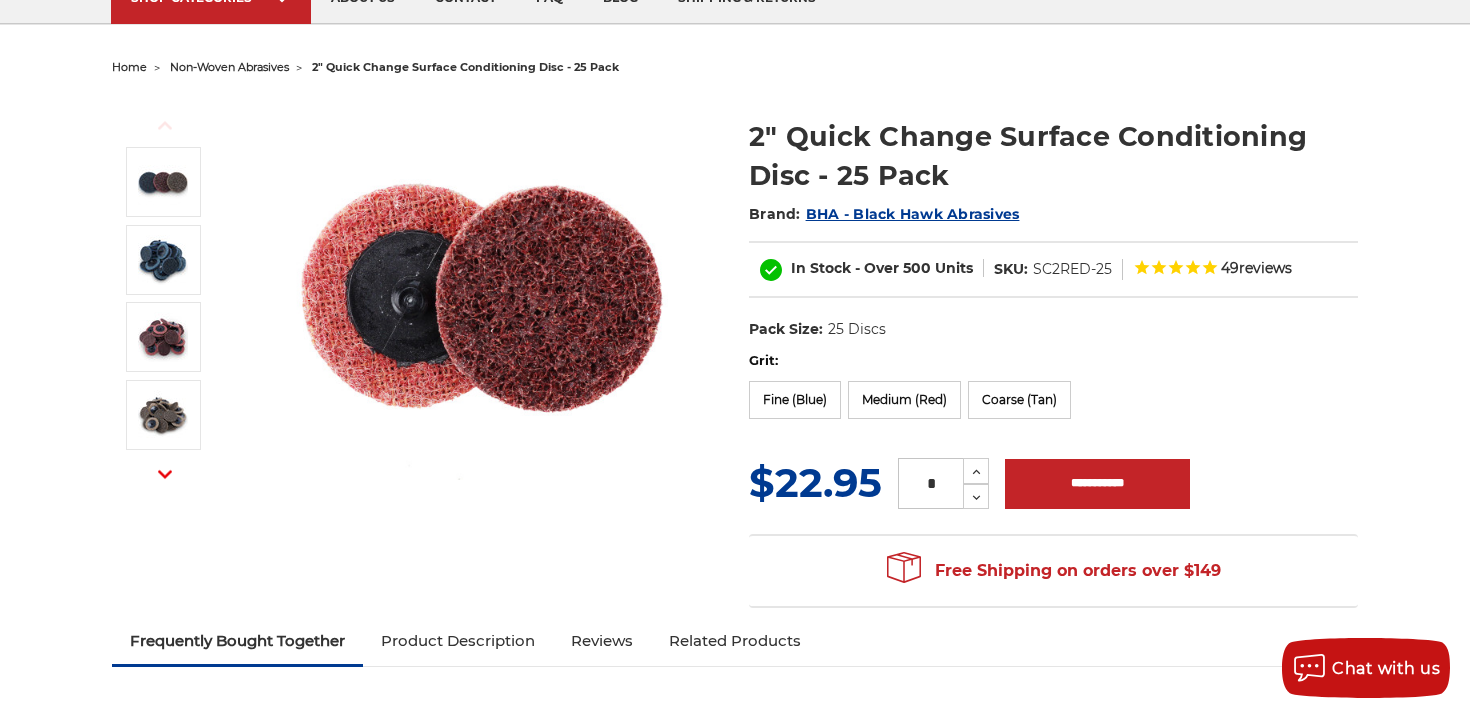 scroll, scrollTop: 0, scrollLeft: 0, axis: both 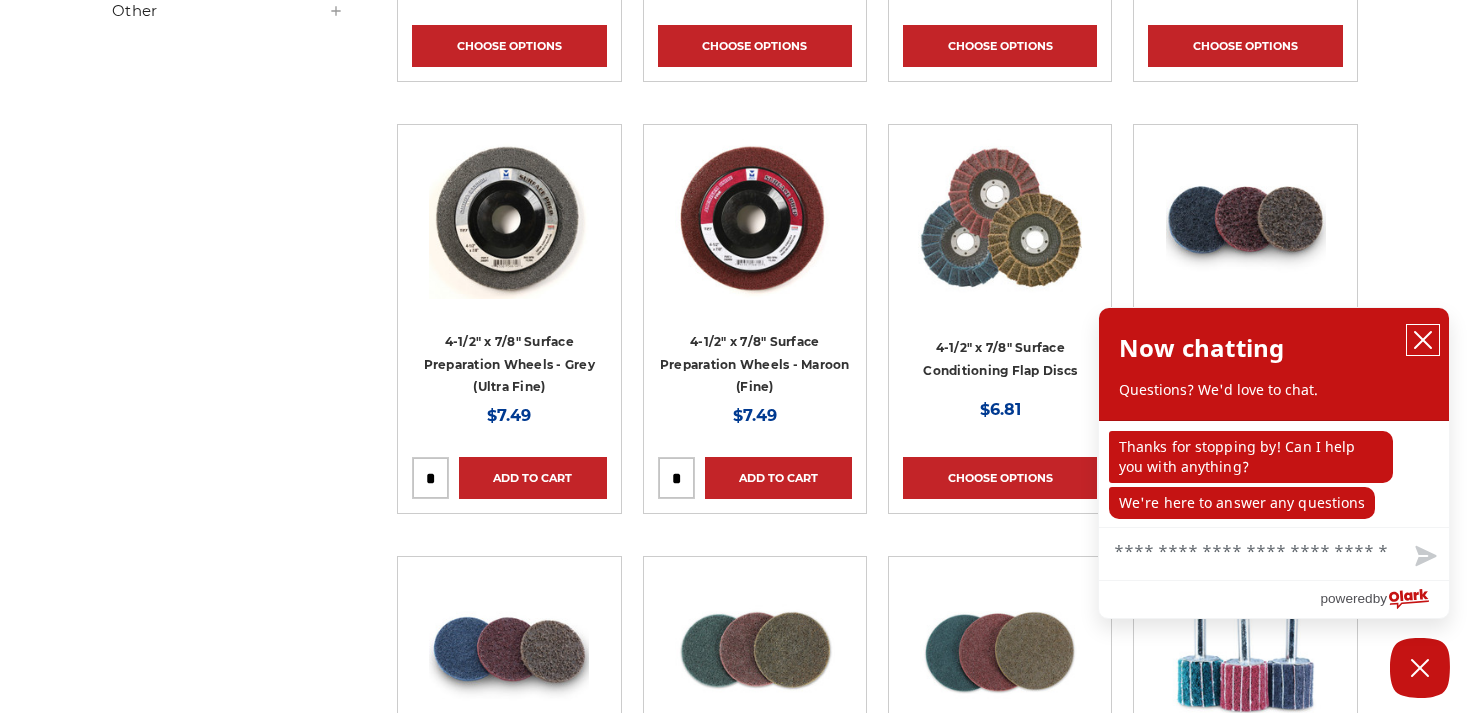 click 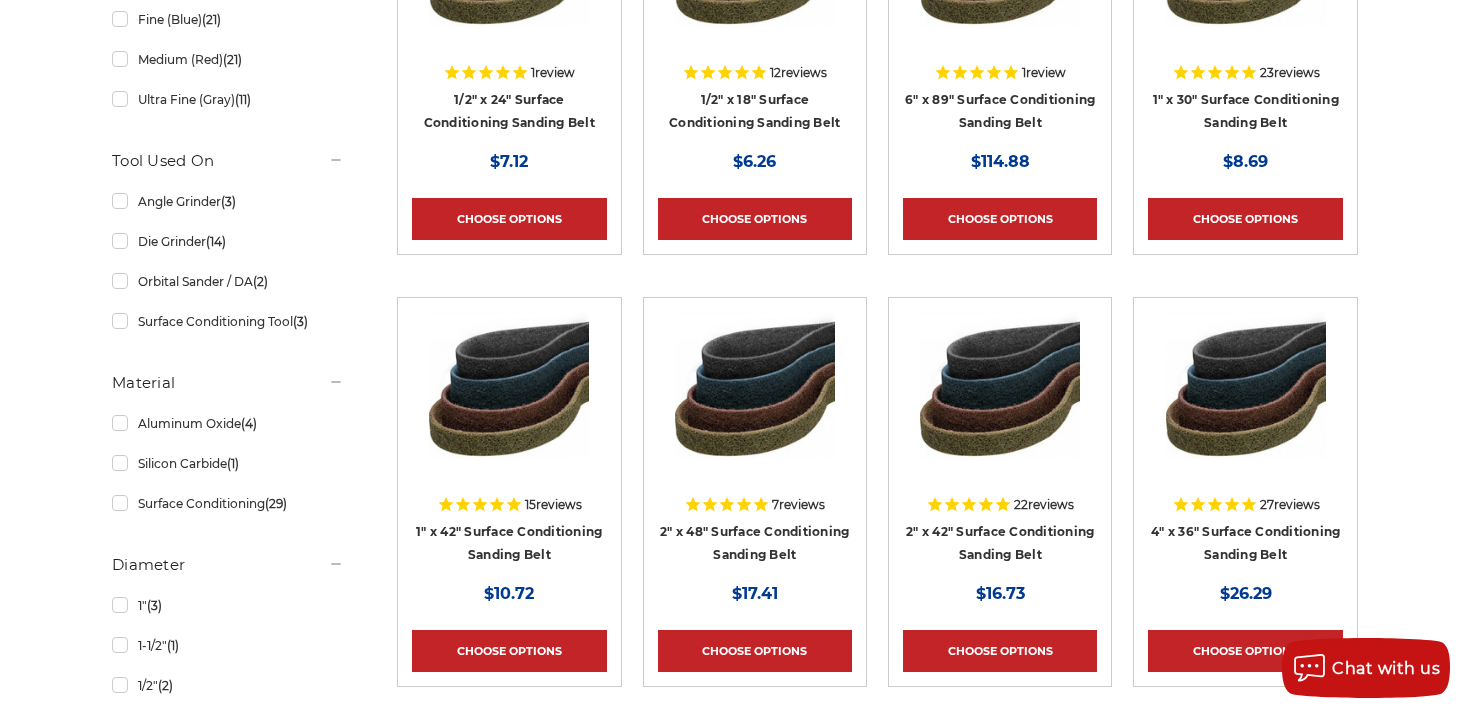 scroll, scrollTop: 0, scrollLeft: 0, axis: both 